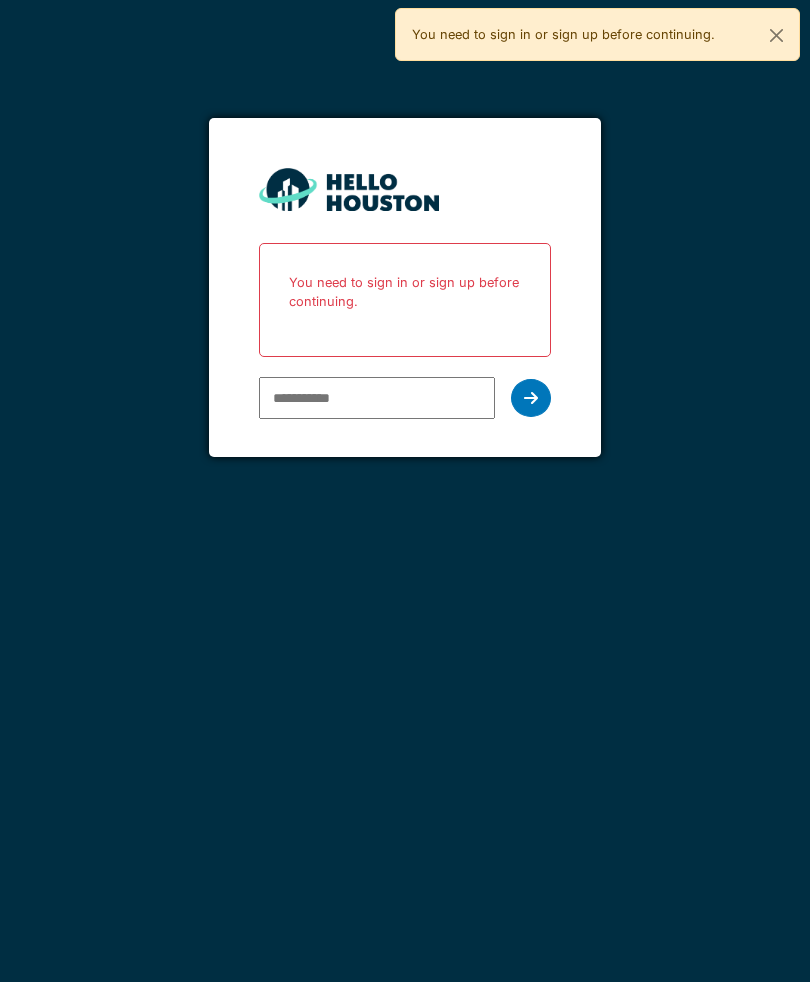 scroll, scrollTop: 0, scrollLeft: 0, axis: both 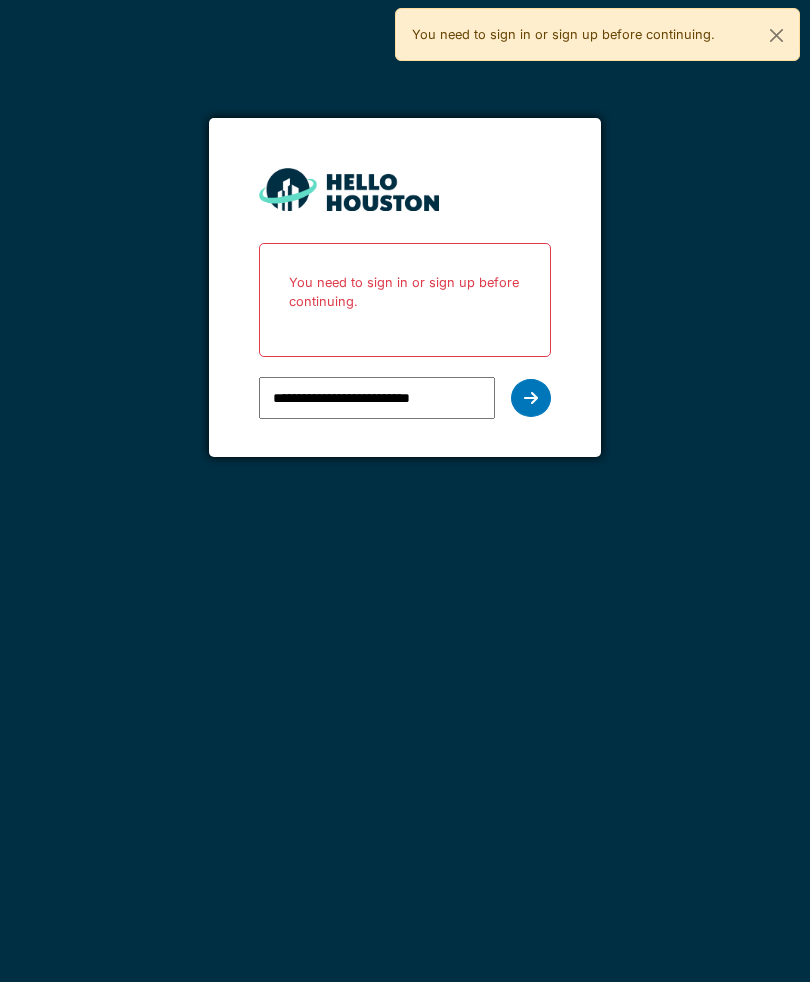 type on "**********" 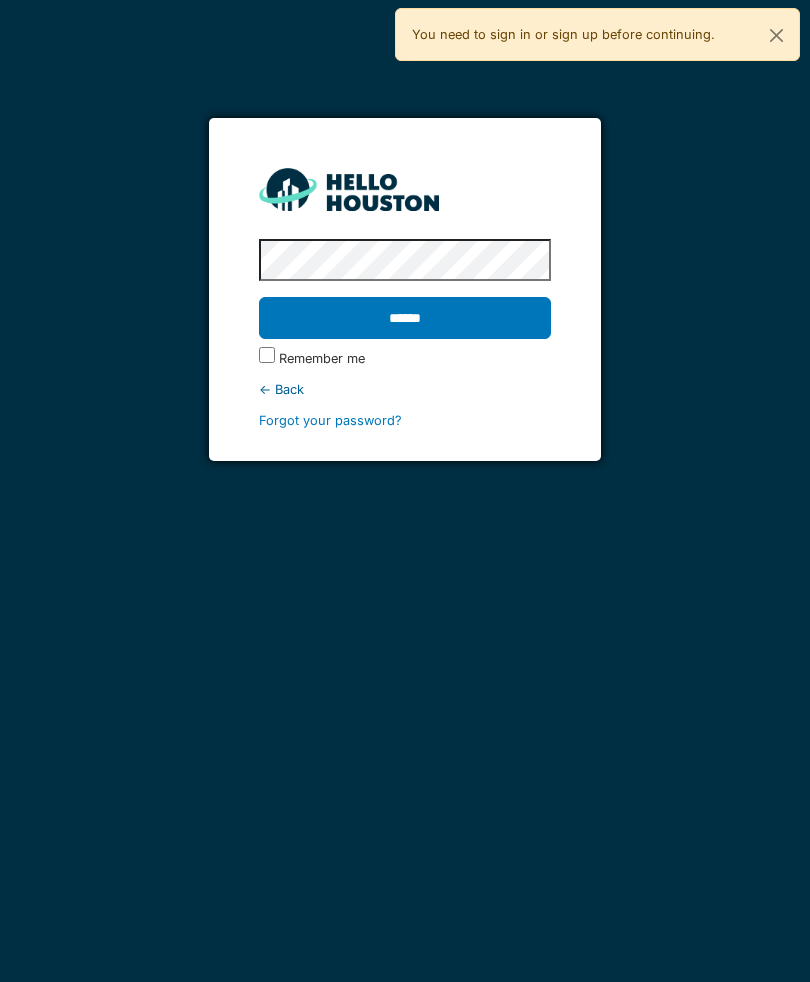 click on "******" at bounding box center [405, 318] 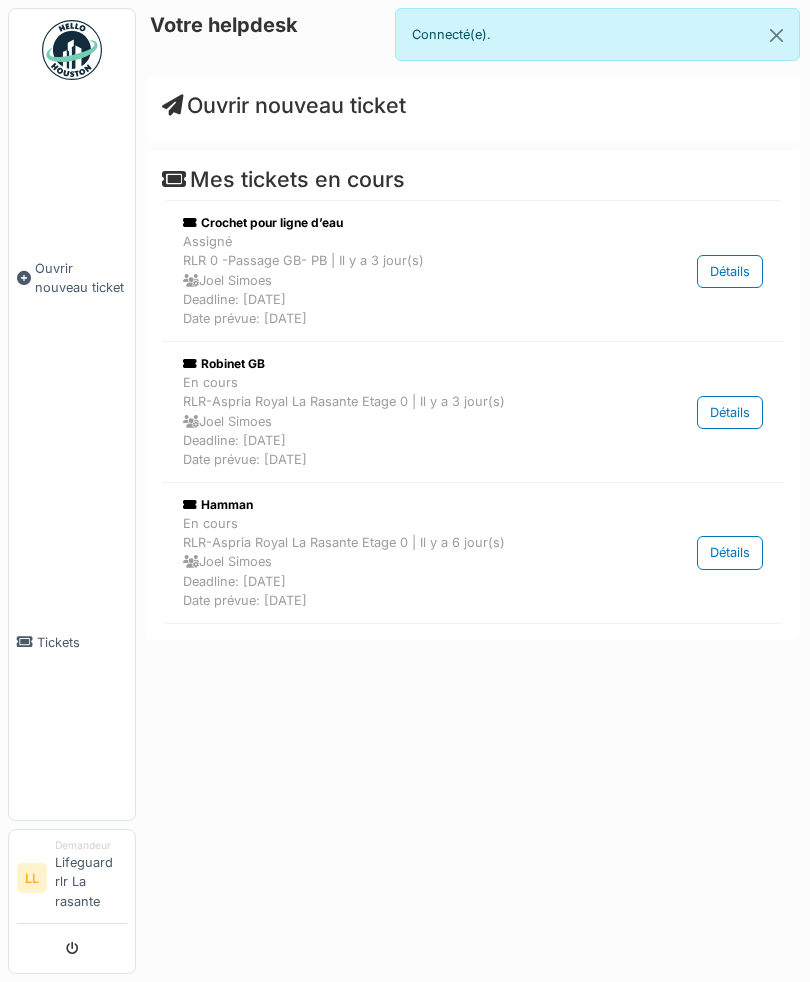 scroll, scrollTop: 0, scrollLeft: 0, axis: both 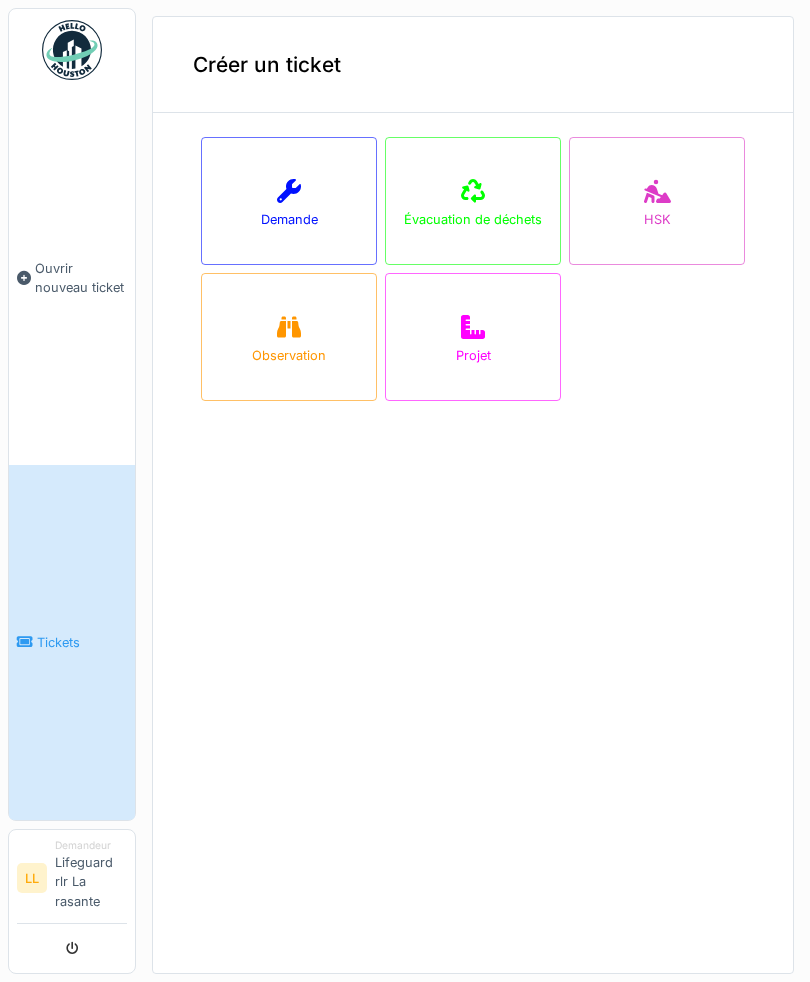 click on "Demande" at bounding box center (289, 201) 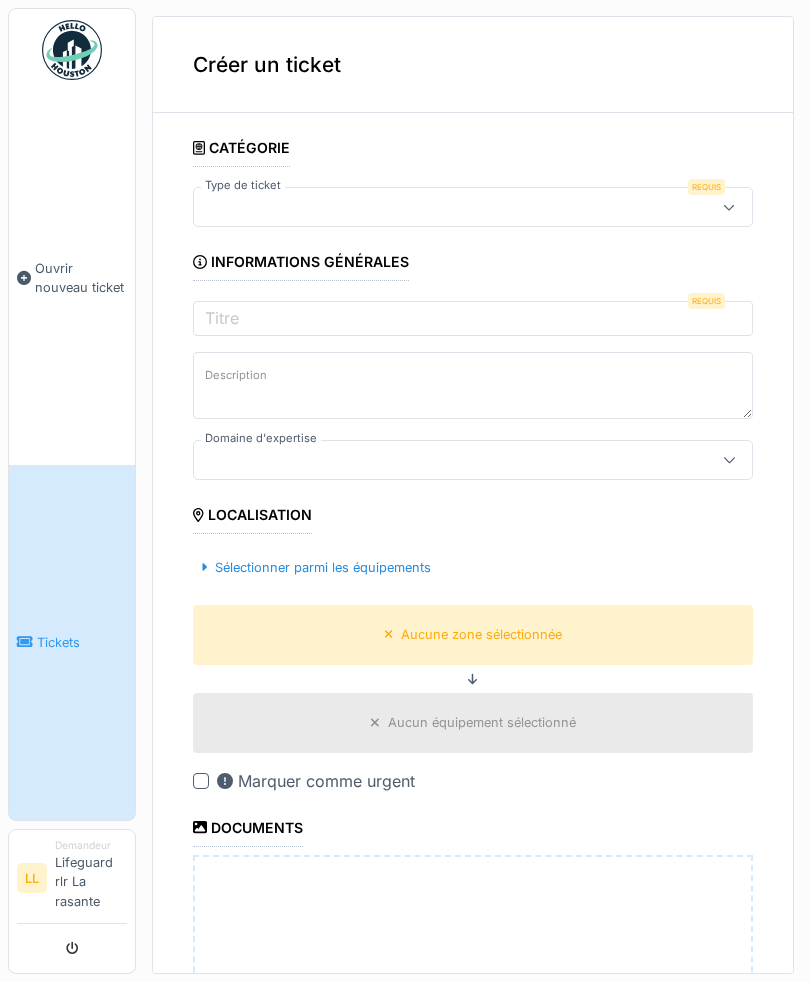 type on "**" 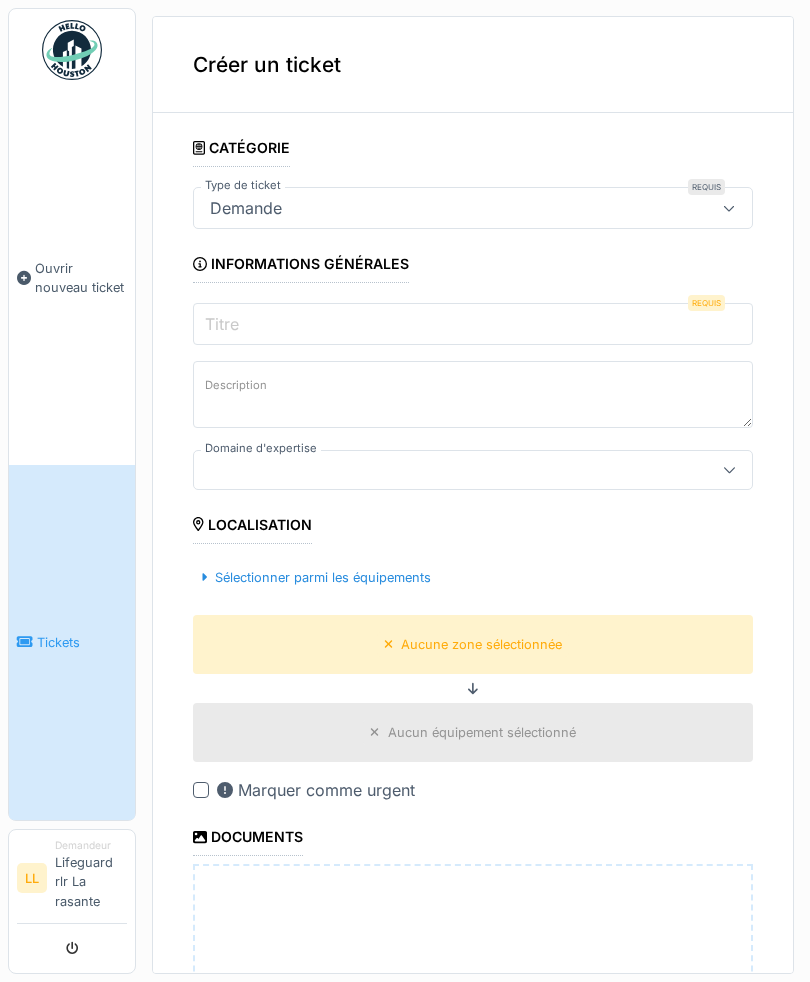 click on "Titre" at bounding box center (473, 324) 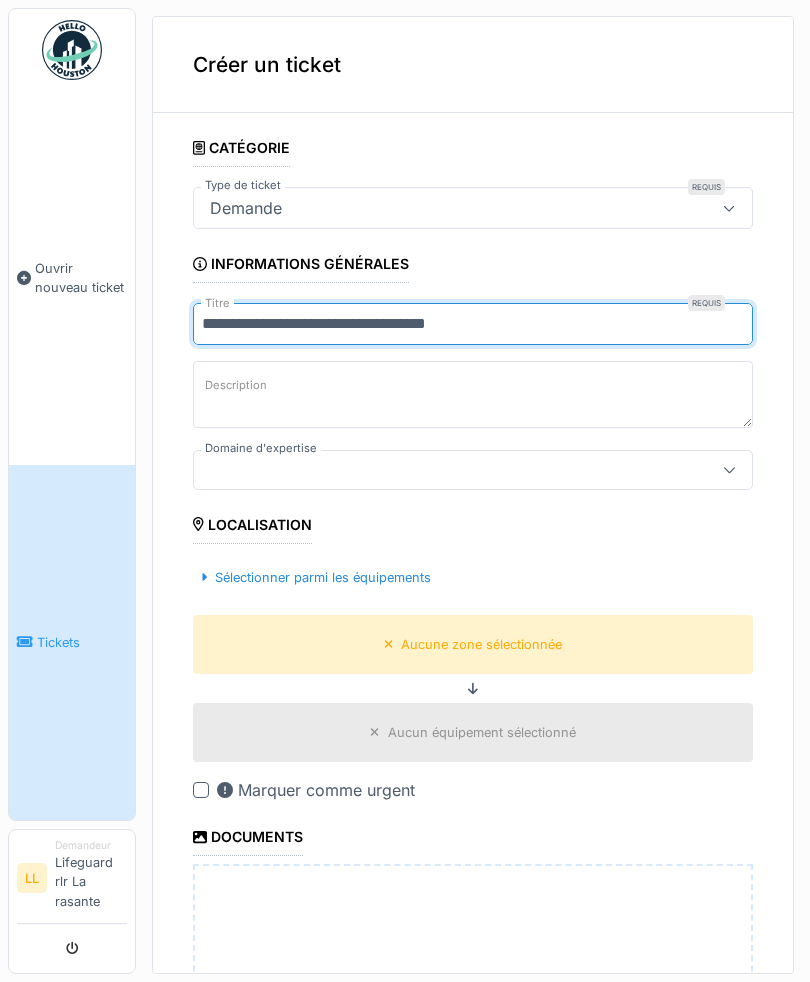 click on "**********" at bounding box center (473, 324) 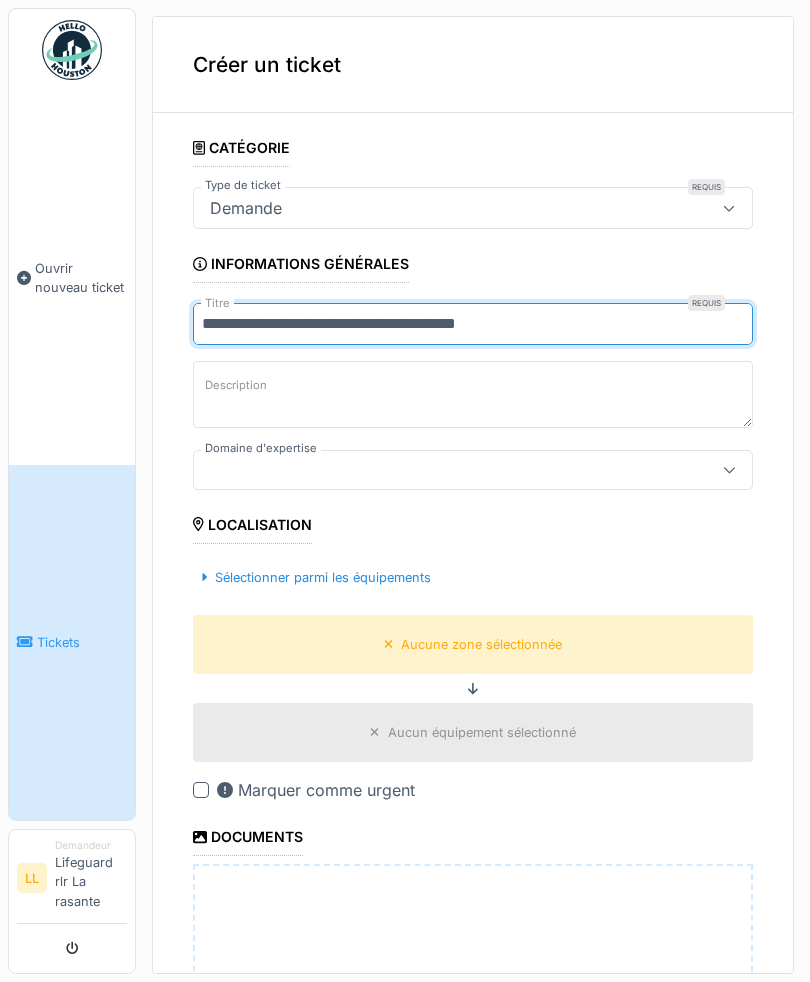 type on "**********" 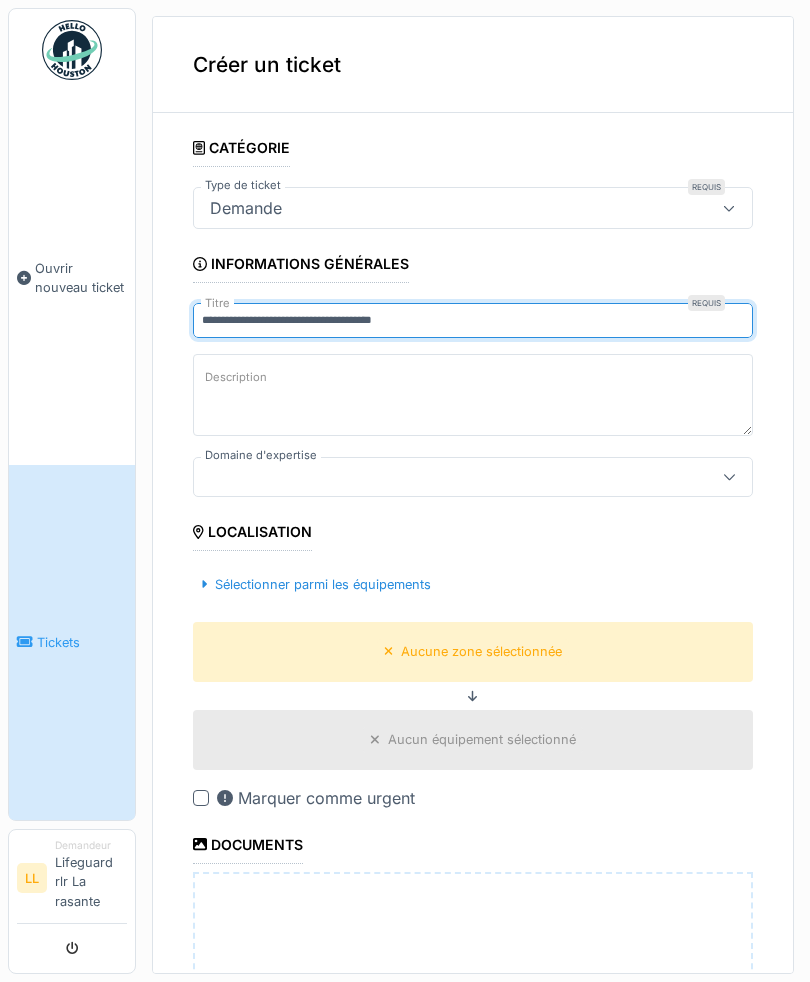 click on "Description" at bounding box center (473, 395) 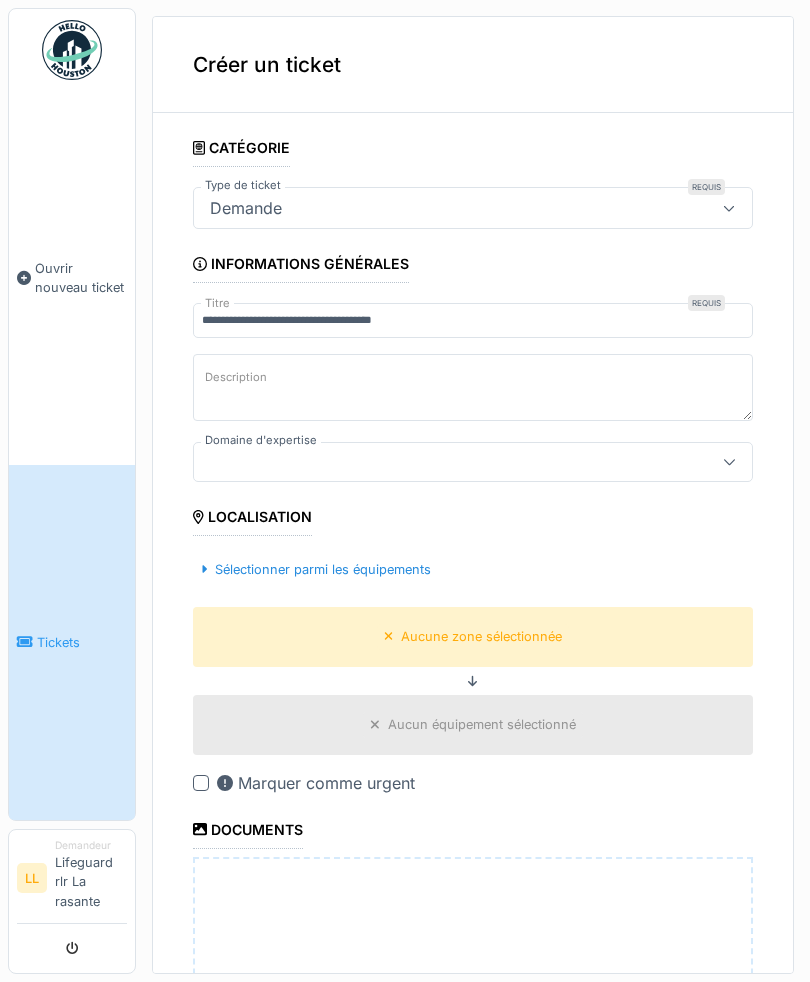 click on "**********" at bounding box center [473, 687] 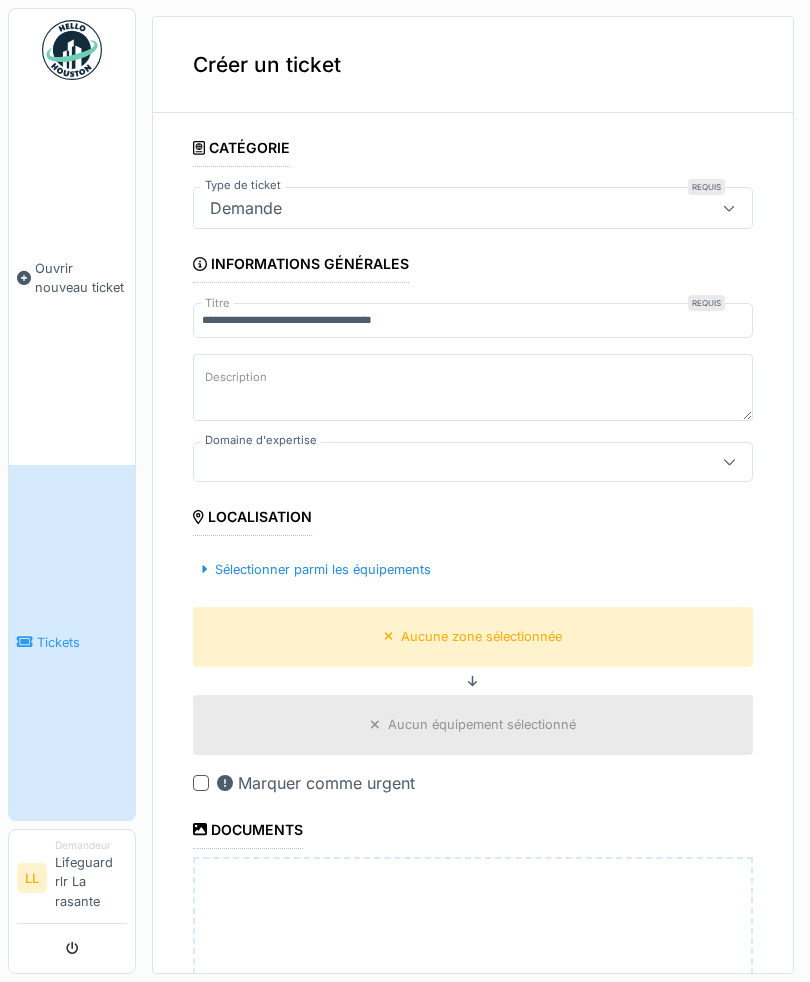 click at bounding box center (445, 462) 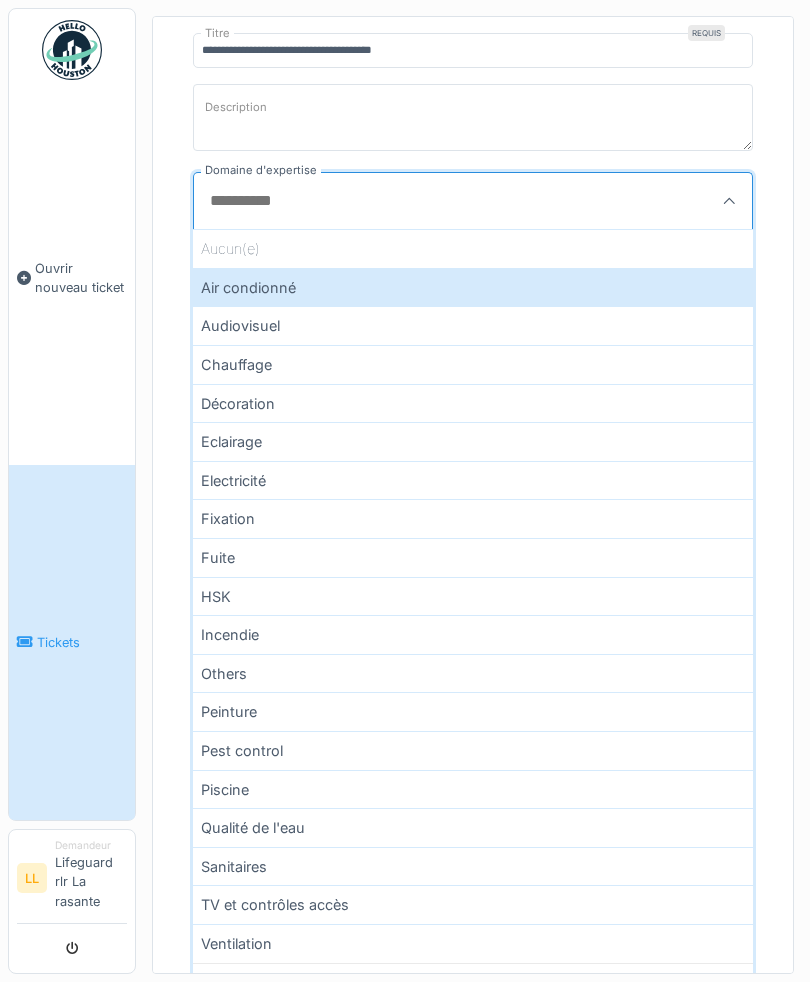 click on "Fixation" at bounding box center (473, 518) 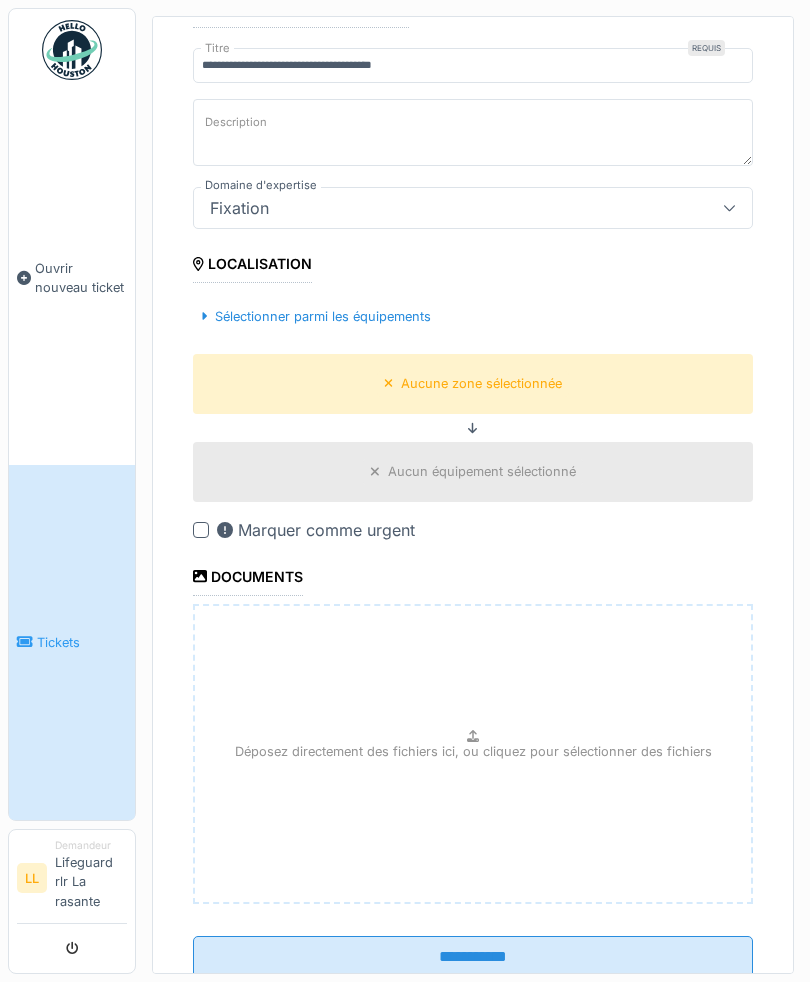 click on "Aucune zone sélectionnée" at bounding box center (473, 383) 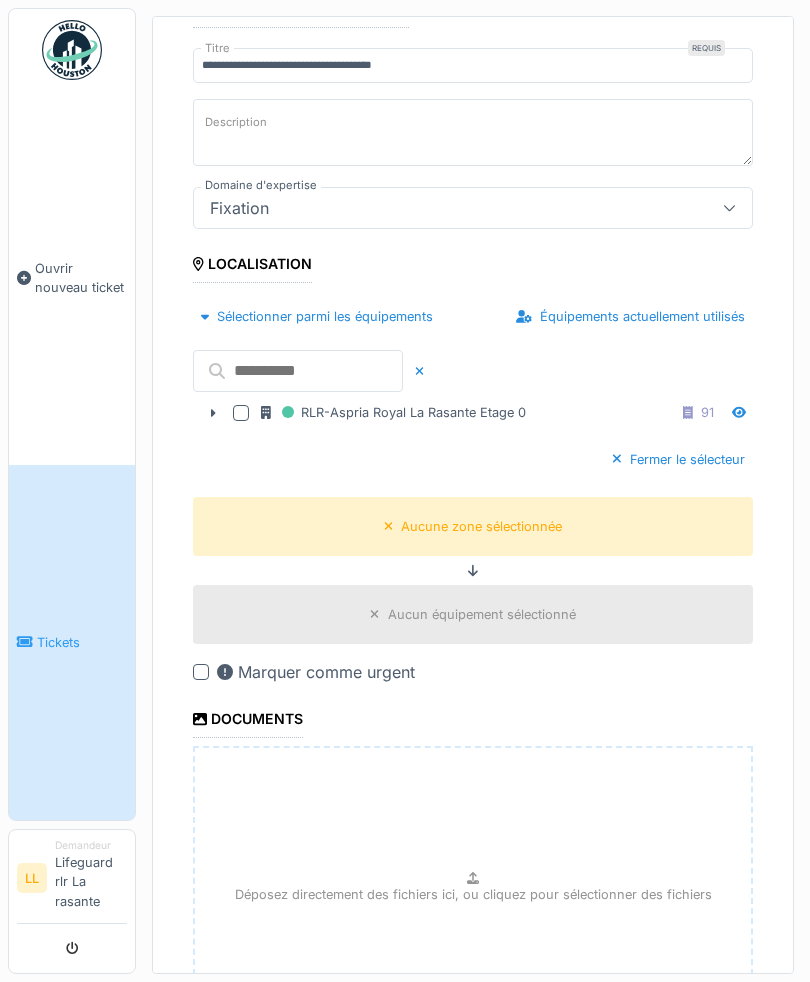 click at bounding box center (298, 371) 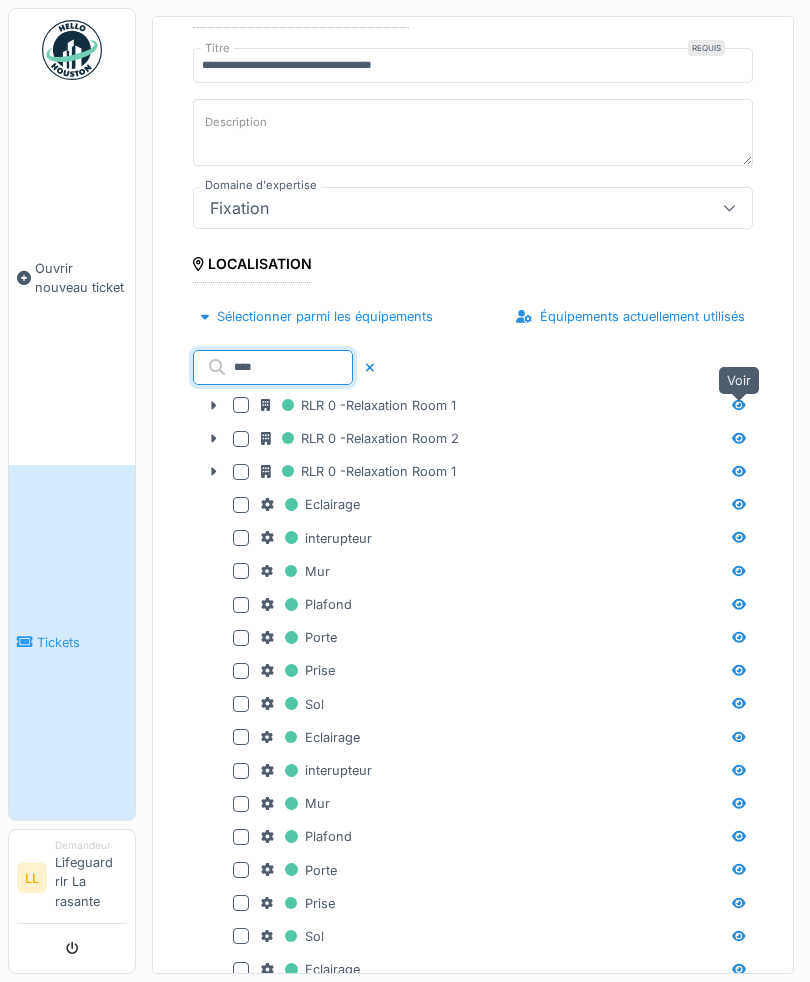 click on "Voir" at bounding box center (739, 380) 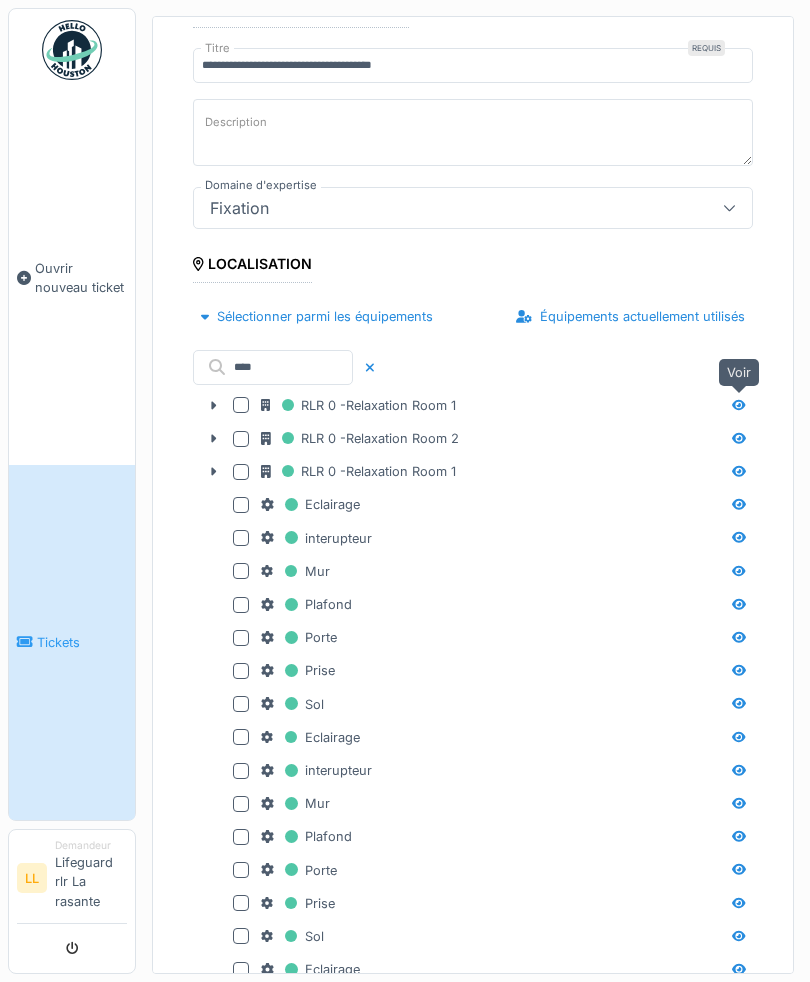 click on "Voir" at bounding box center (739, 372) 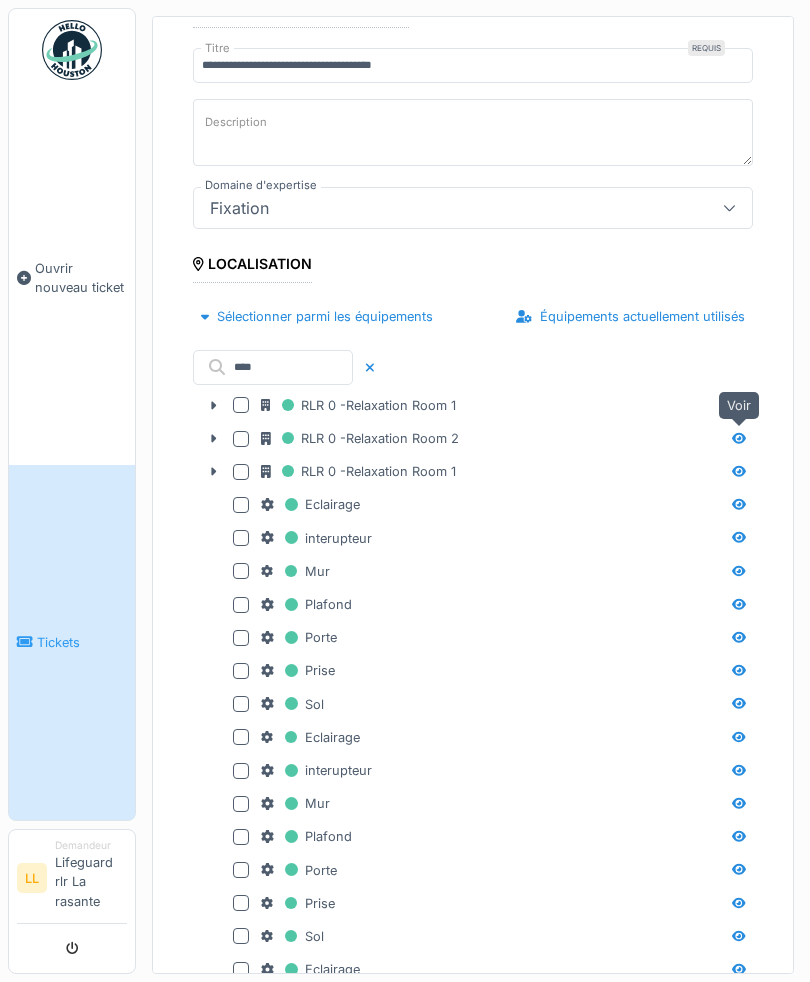 click on "Voir" at bounding box center (739, 405) 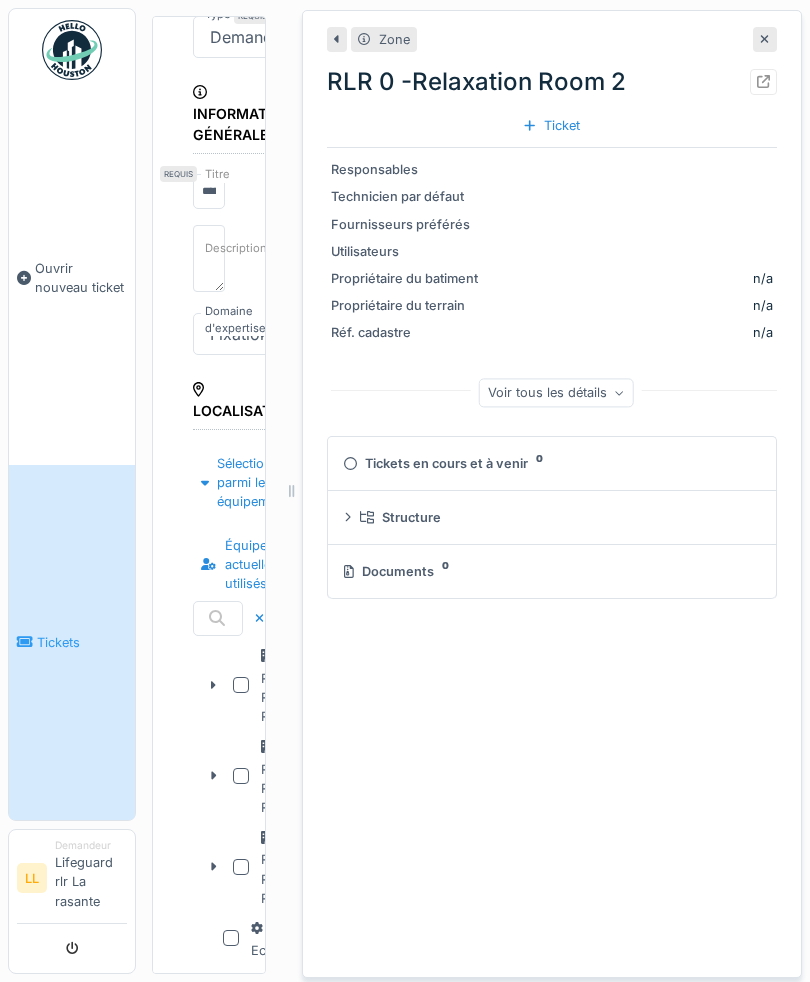 click 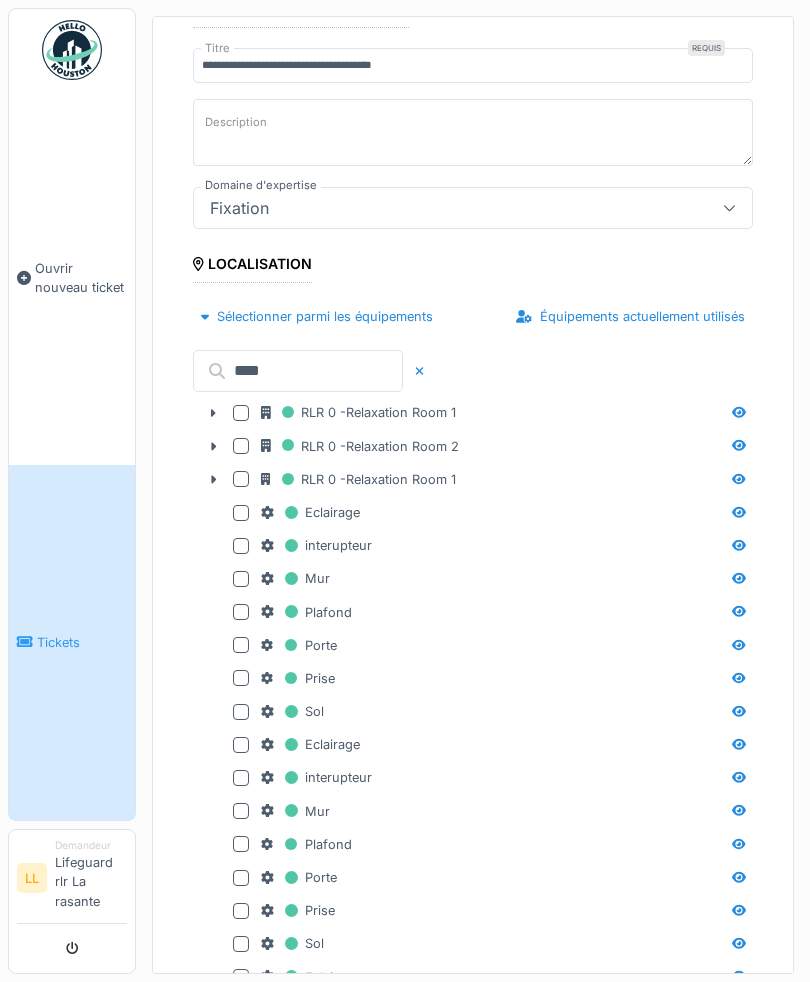 click on "****" at bounding box center (298, 371) 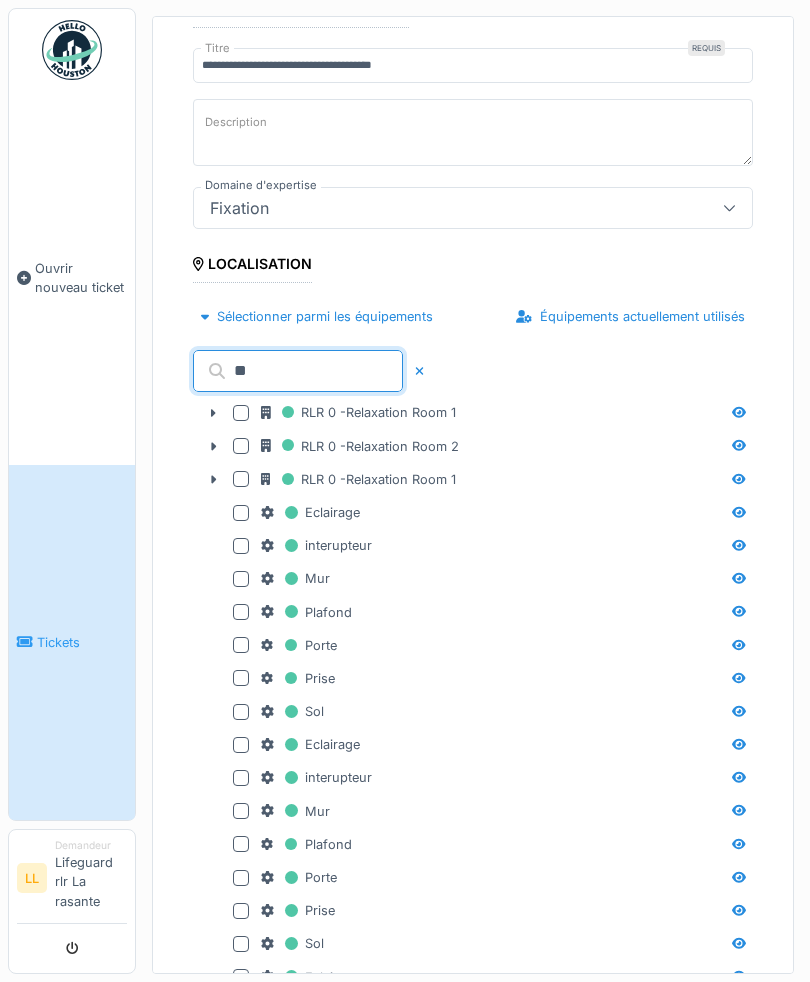 type on "*" 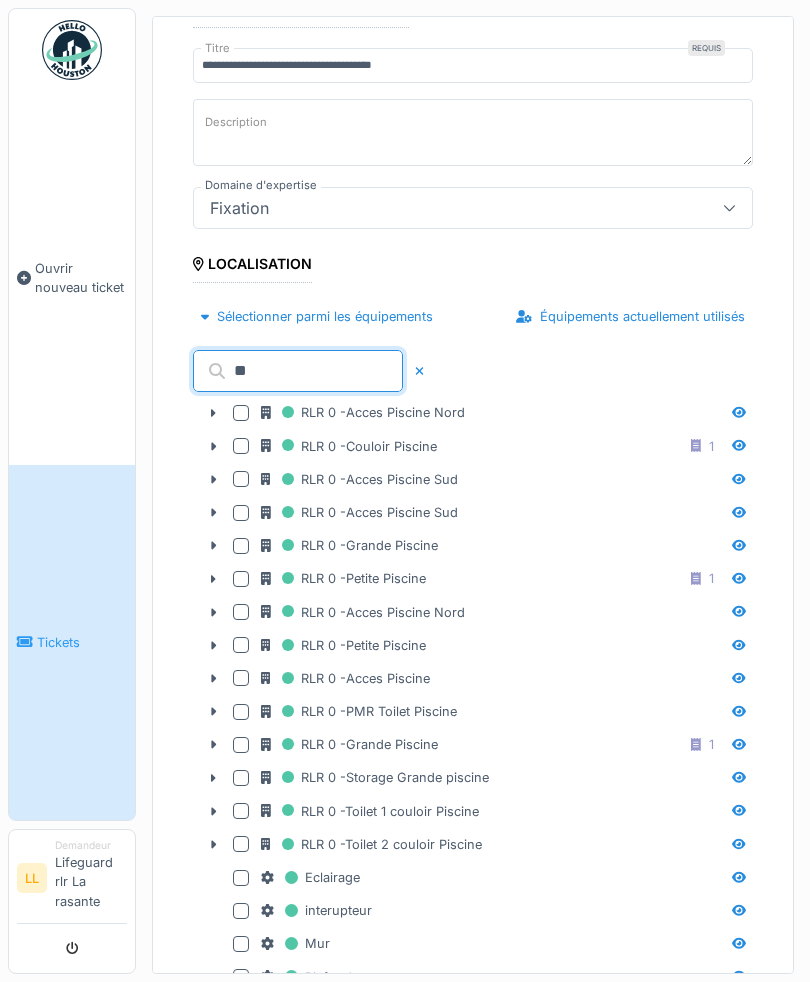 type on "*" 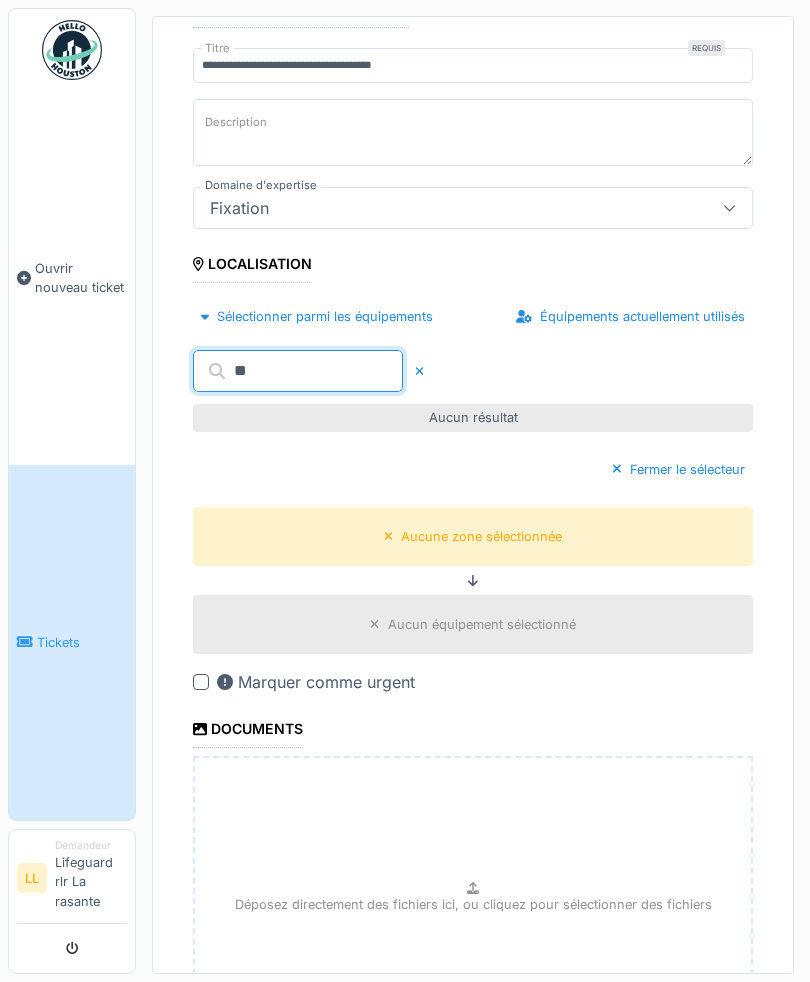 type on "*" 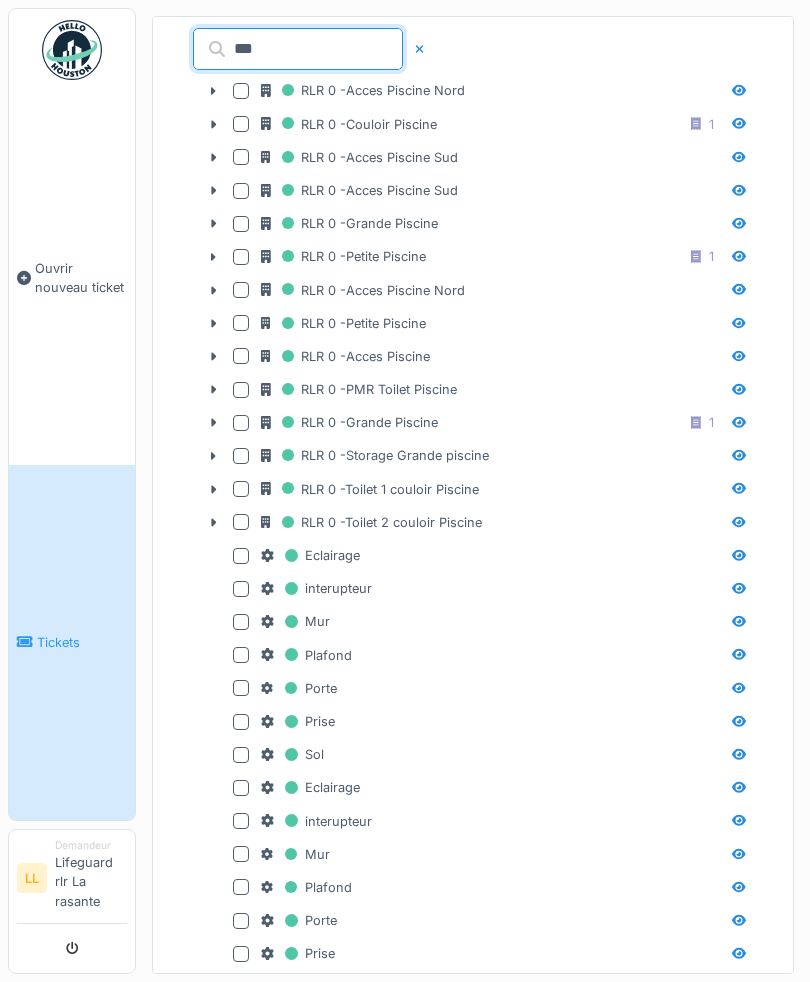 scroll, scrollTop: 547, scrollLeft: 0, axis: vertical 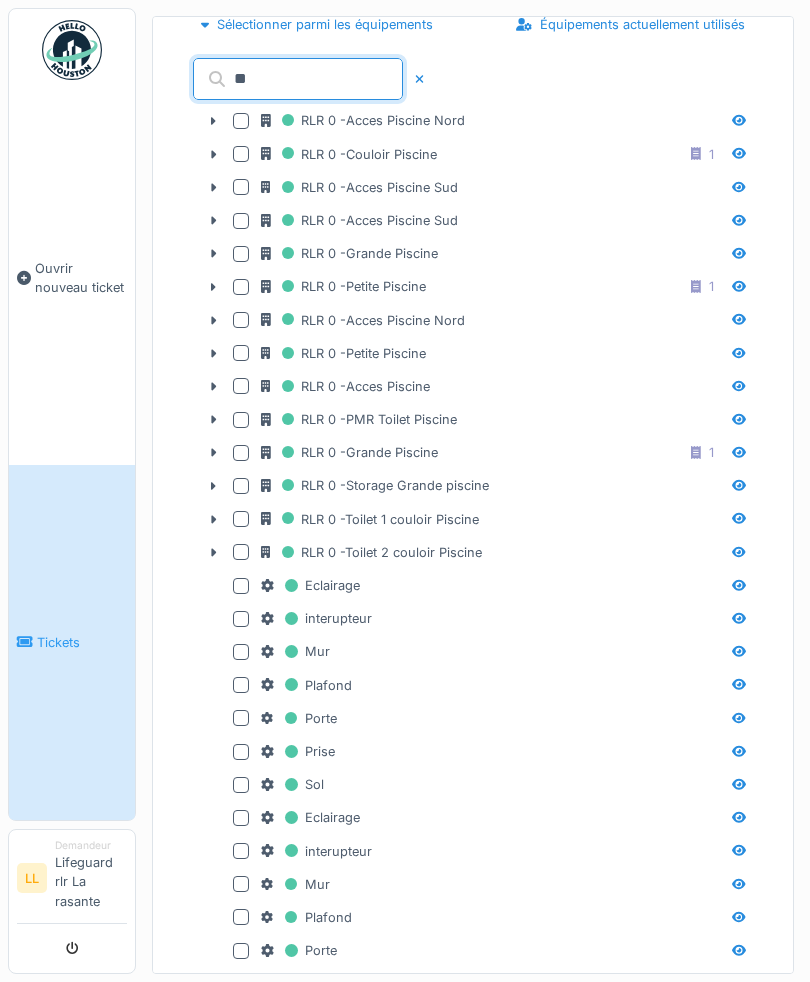 type on "*" 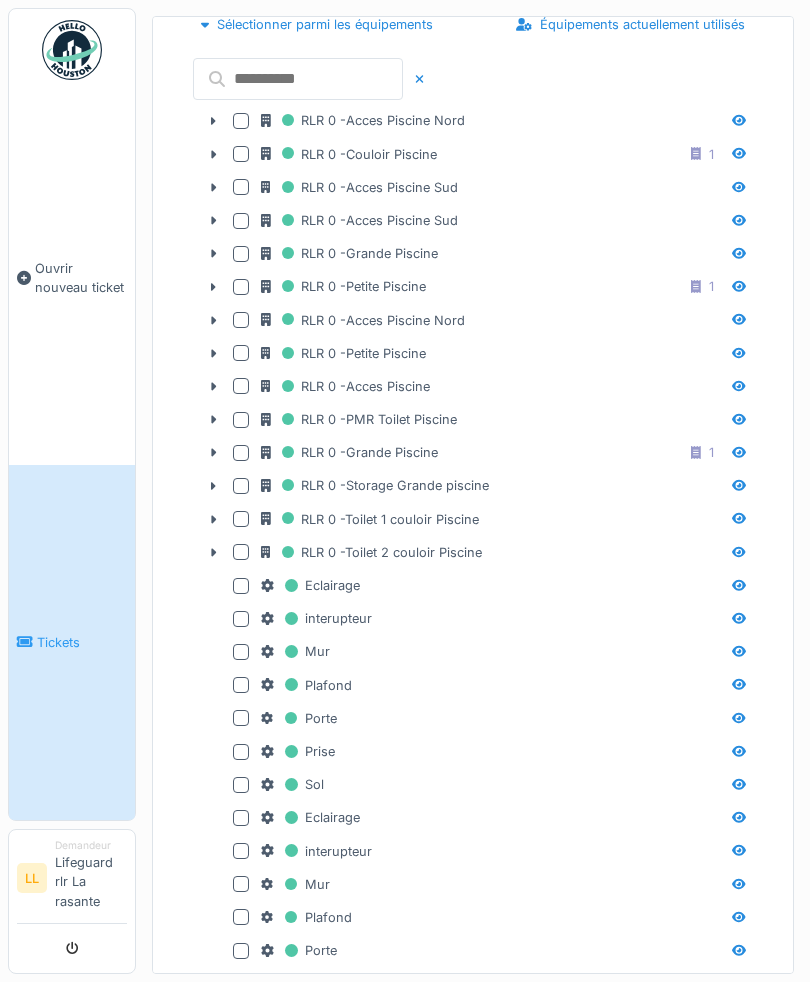 scroll, scrollTop: 397, scrollLeft: 0, axis: vertical 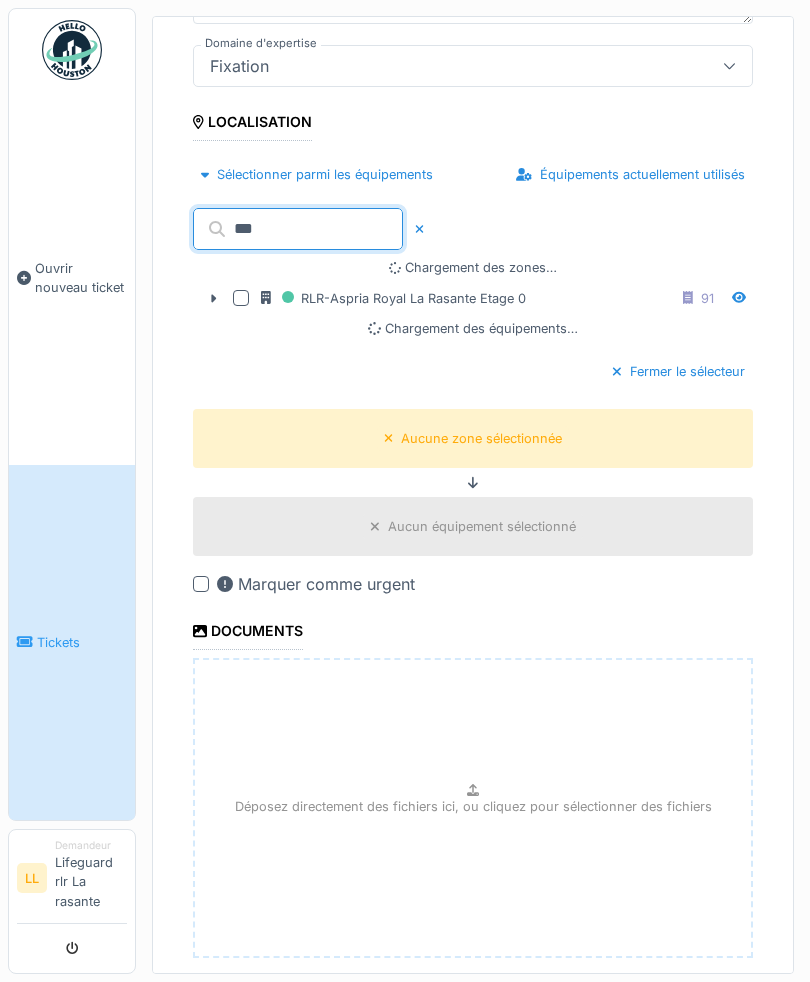 type on "****" 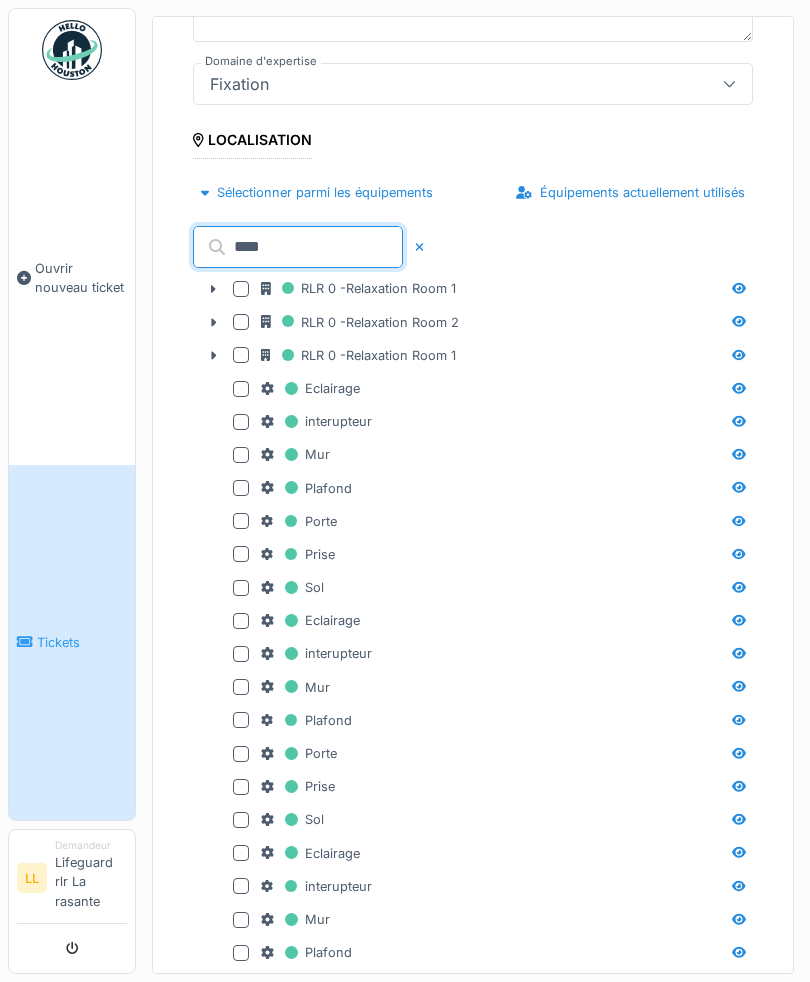 scroll, scrollTop: 367, scrollLeft: 0, axis: vertical 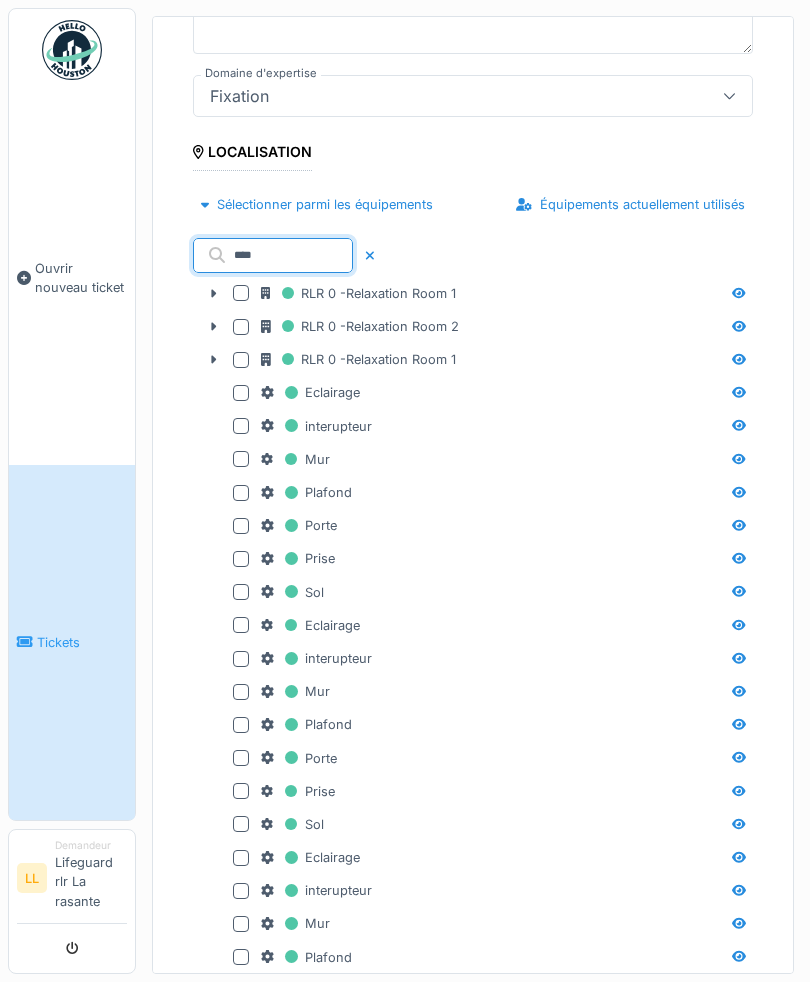 click at bounding box center [241, 293] 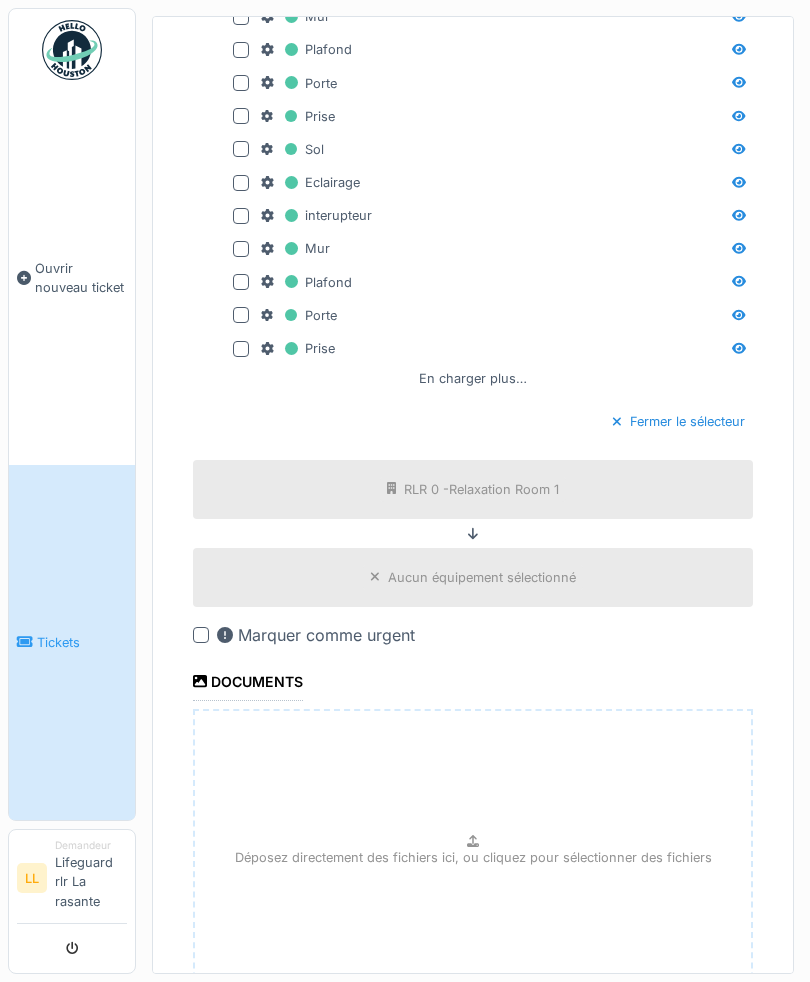 scroll, scrollTop: 1043, scrollLeft: 0, axis: vertical 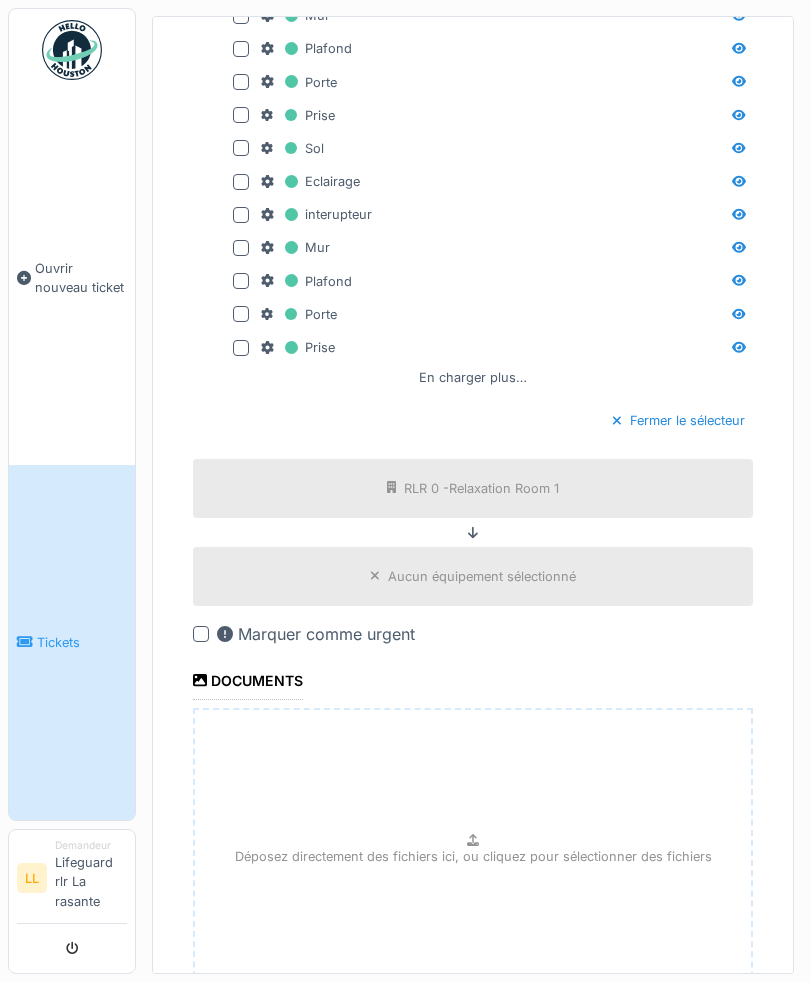 click on "Aucun équipement sélectionné" at bounding box center [473, 576] 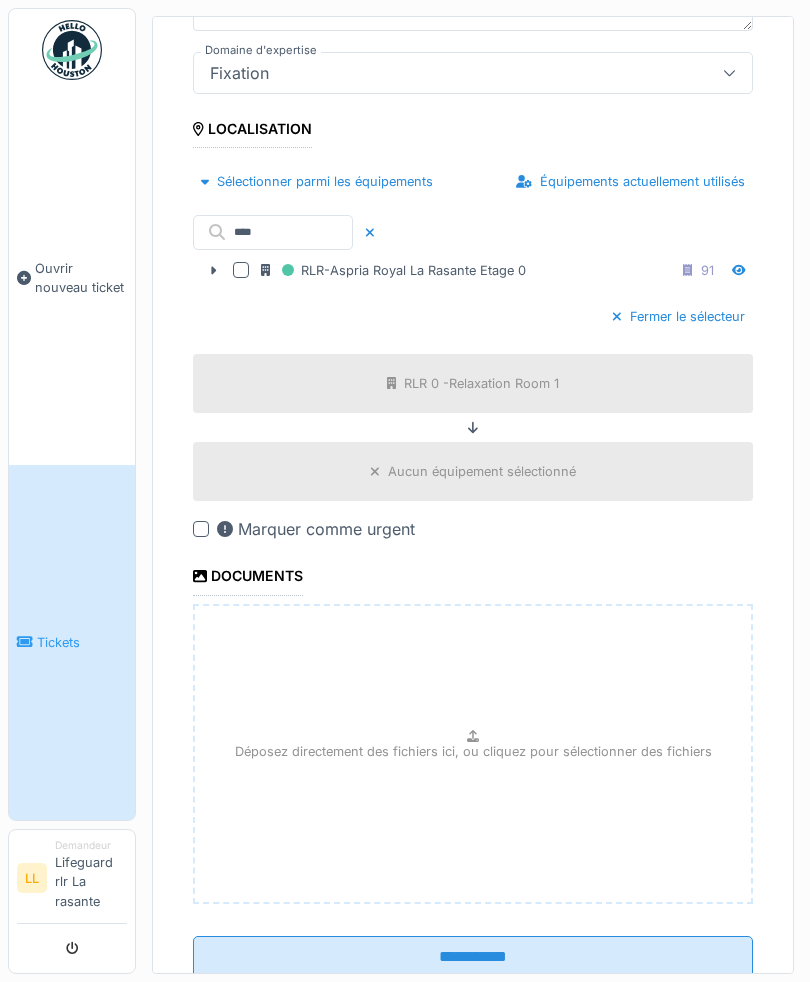 click on "Aucun équipement sélectionné" at bounding box center [482, 471] 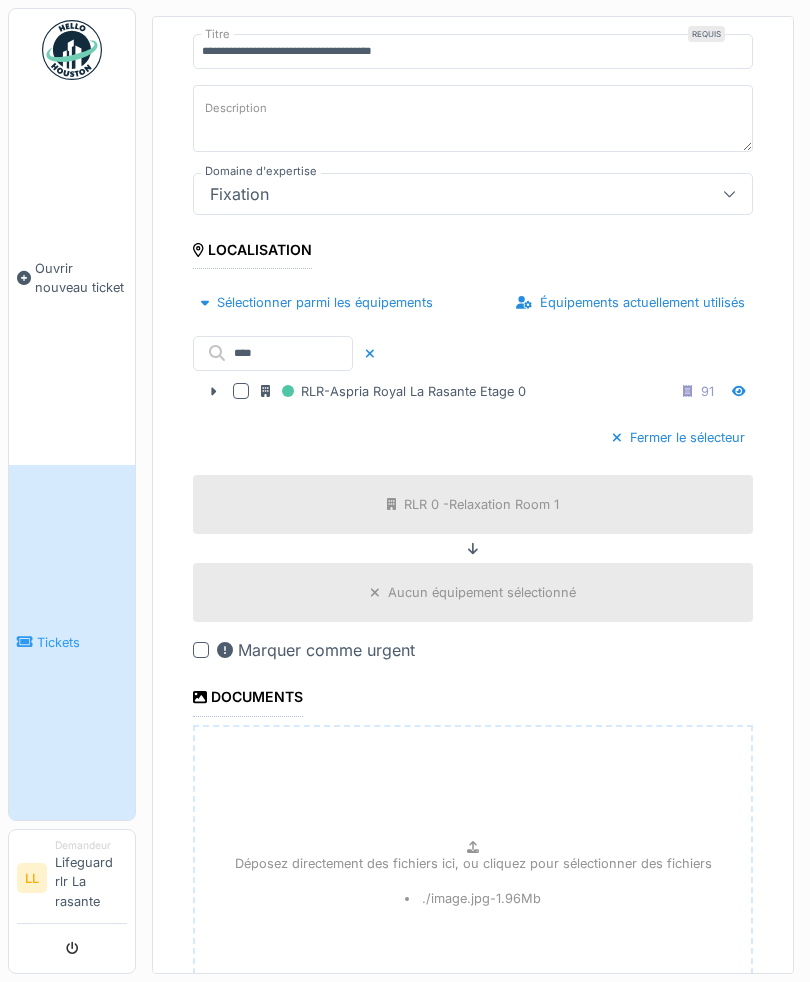 scroll, scrollTop: 268, scrollLeft: 0, axis: vertical 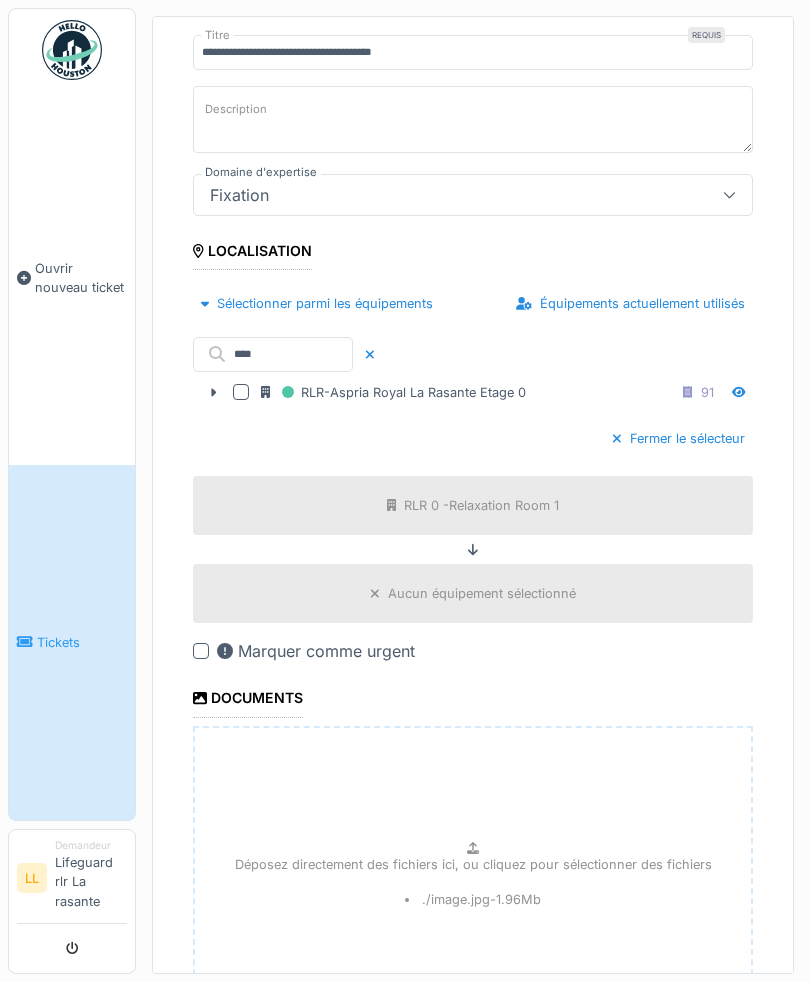 click at bounding box center [370, 354] 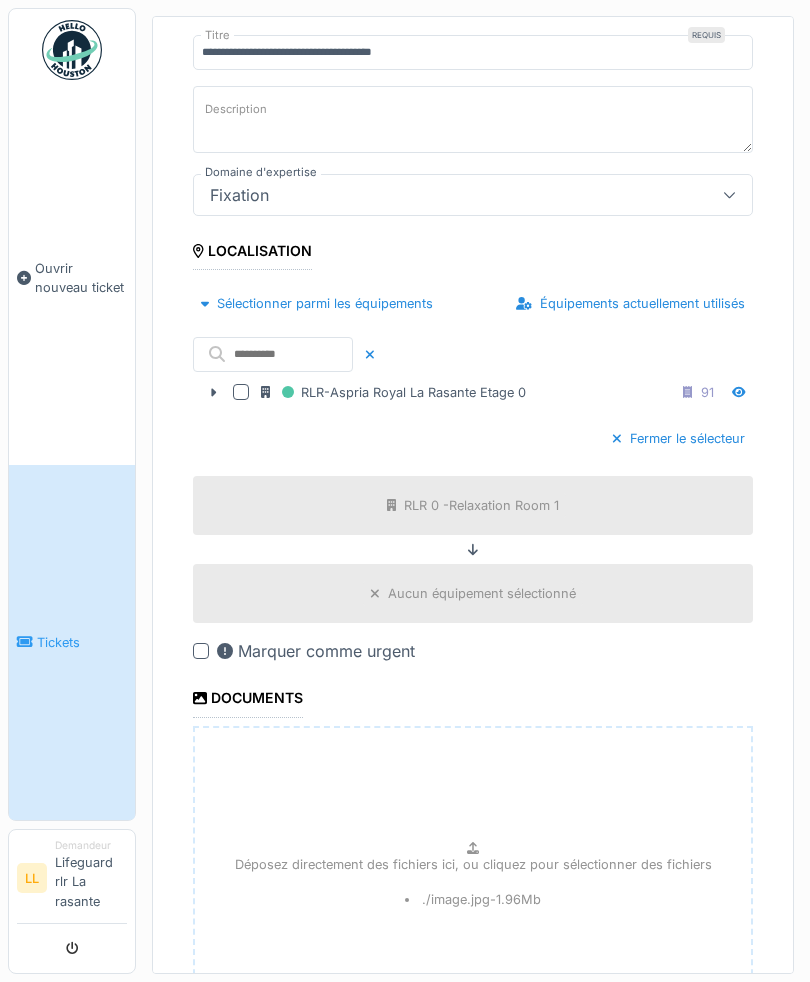 click 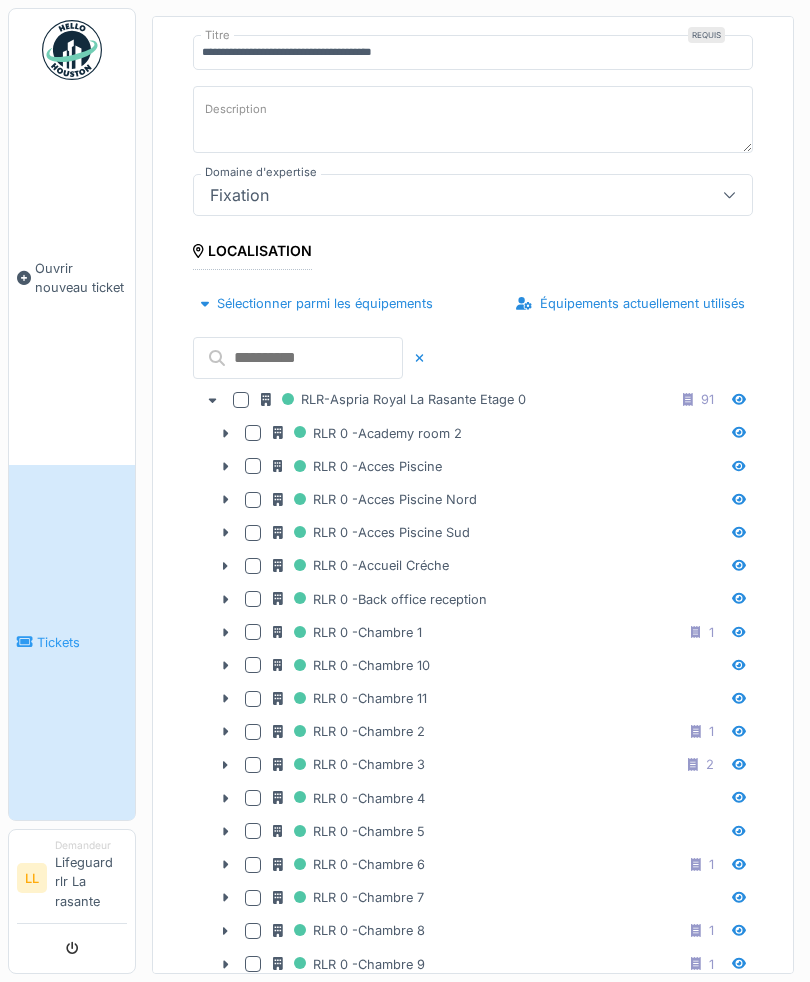 click at bounding box center [298, 358] 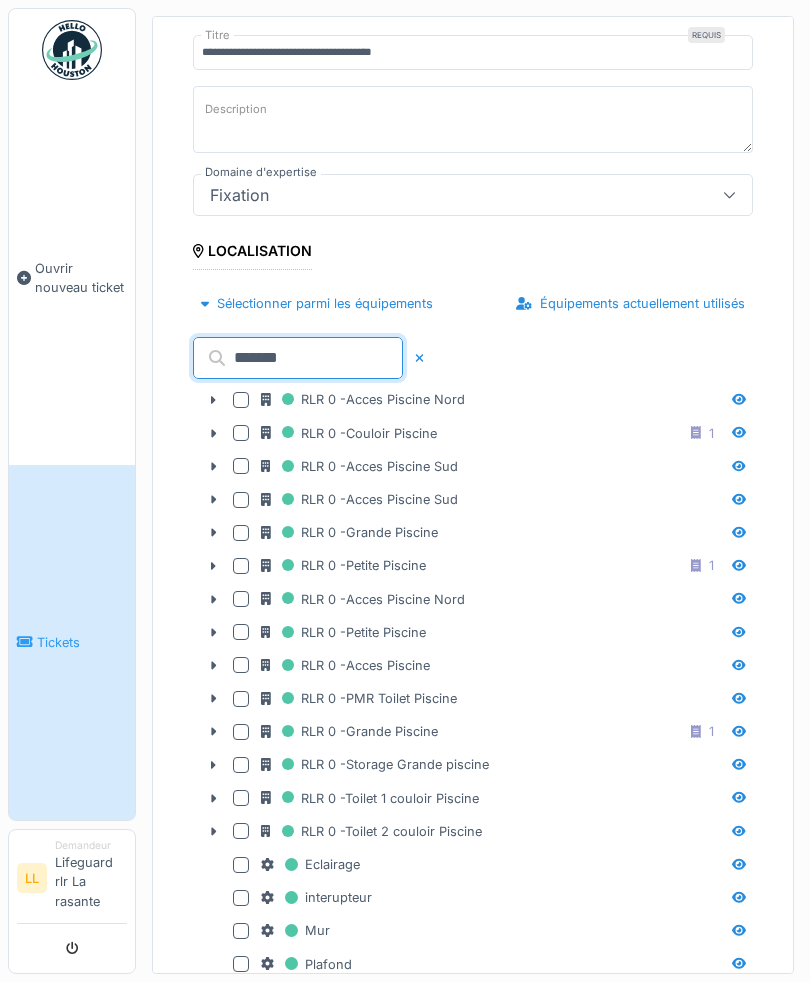 type on "*******" 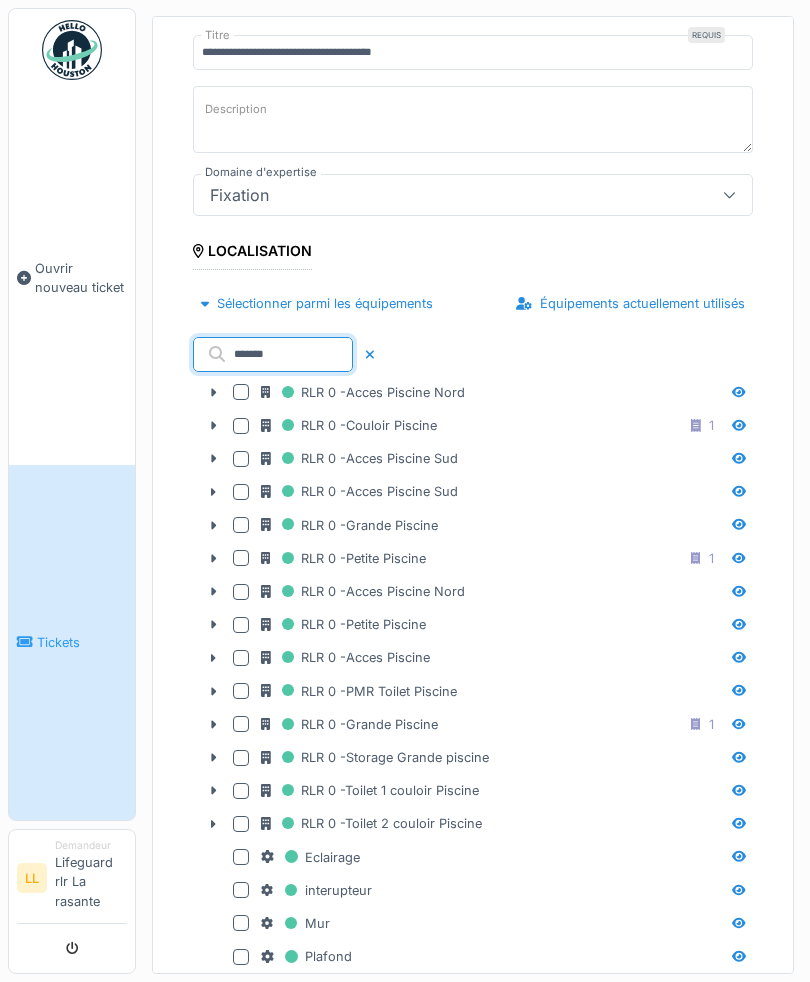 click on "RLR 0 -Grande Piscine" at bounding box center [459, 525] 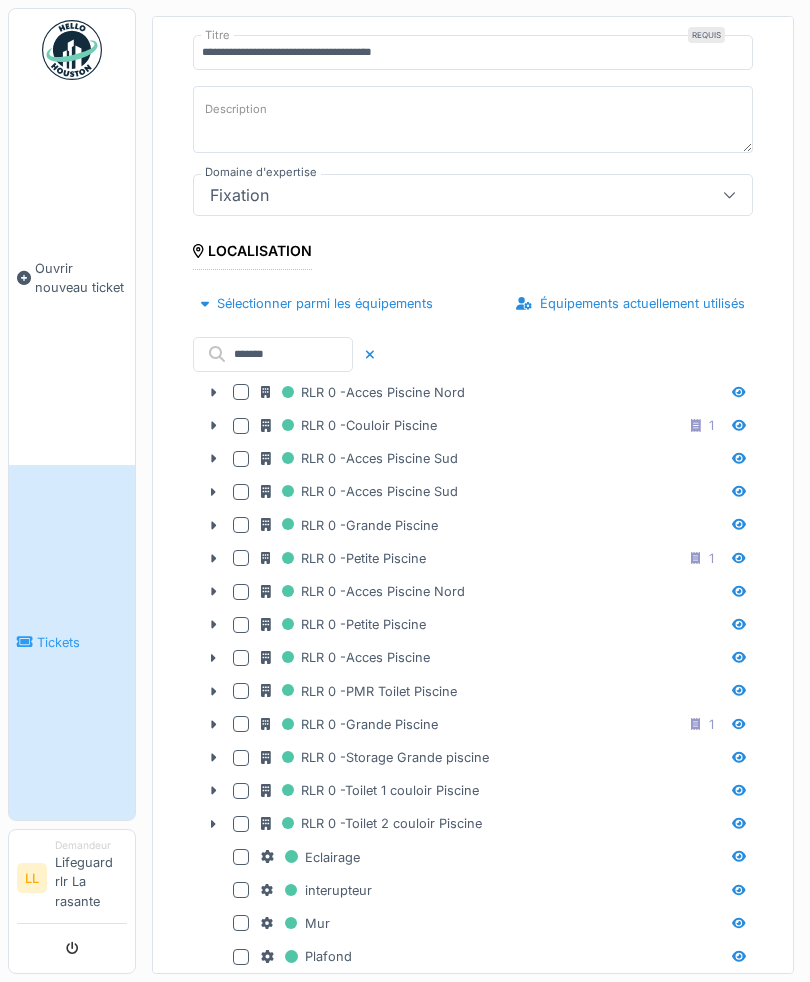 click at bounding box center (241, 525) 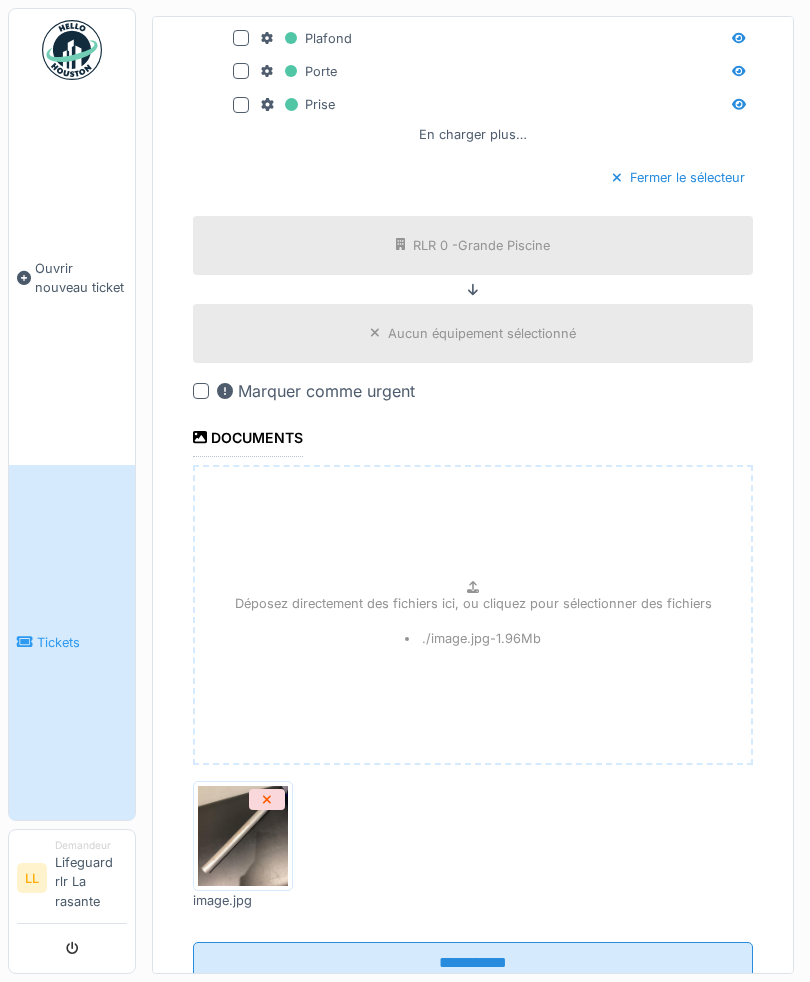 scroll, scrollTop: 1651, scrollLeft: 0, axis: vertical 